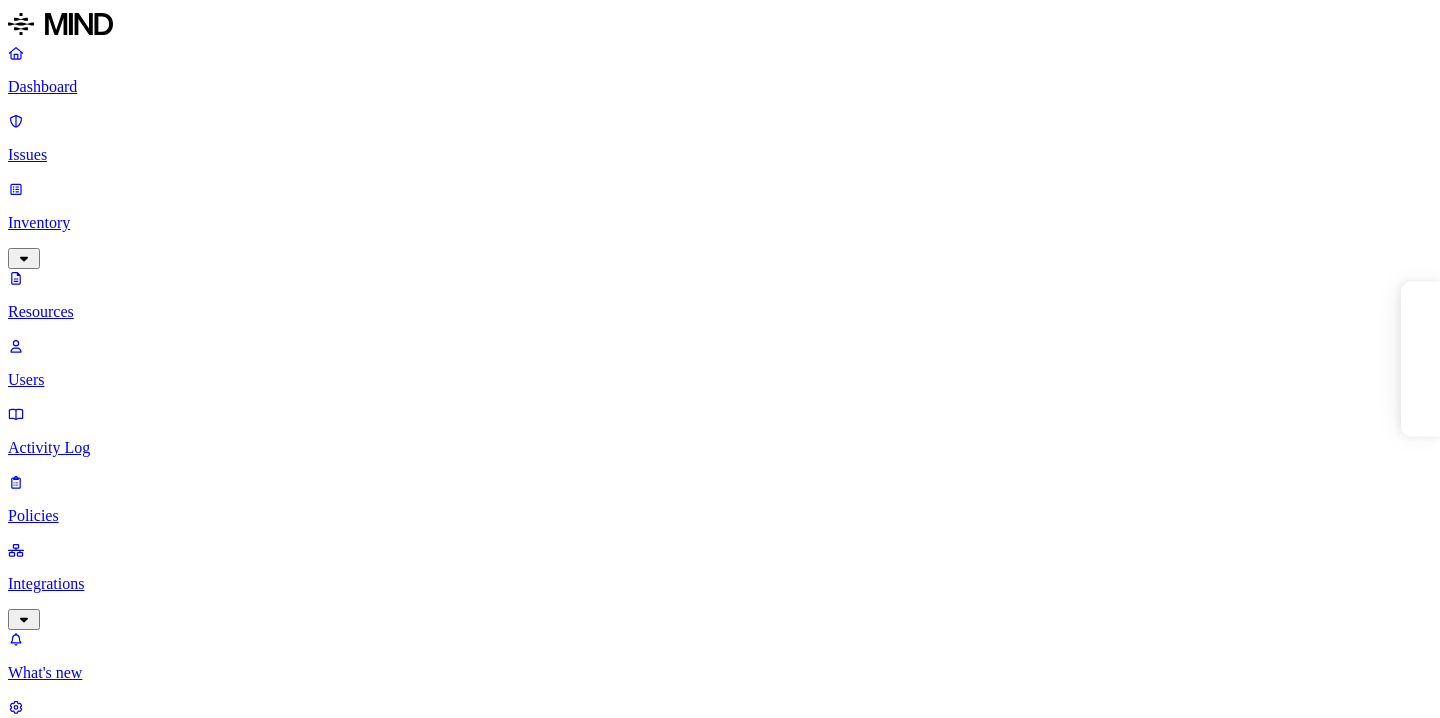 scroll, scrollTop: 0, scrollLeft: 0, axis: both 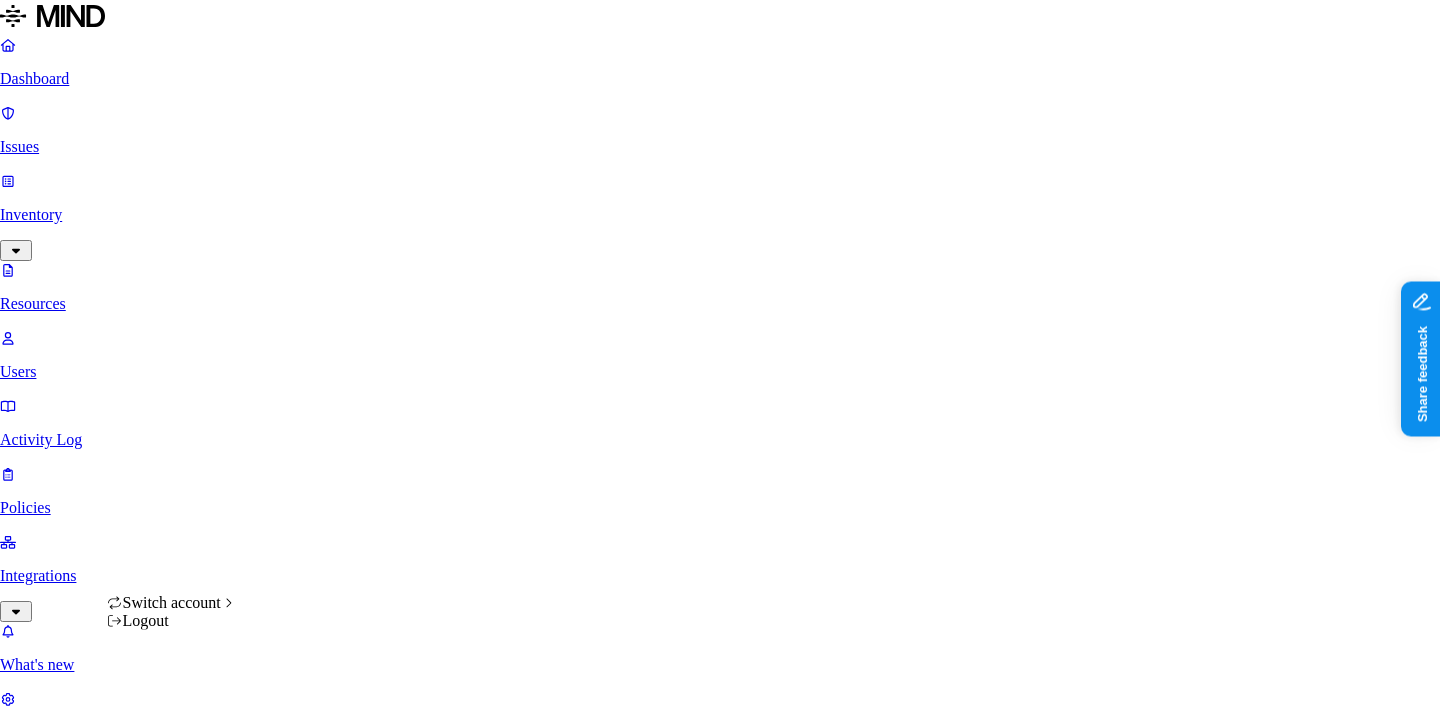 click on "Dashboard Issues Inventory Resources Users Activity Log Policies Integrations What's new 1 Settings Itai Schwartz LSports Resources Kind File type Classification Category Data types Accessible Last access Drive name Encrypted 10,000+ Resources Kind Resource Classification Category Accessible Last access time Full path Screenshot 2025-07-01 120101.png – – – Jul 1, 2025, 05:01 AM Eran Roiter/Pictures/Screenshots Screenshot 2025-07-01 115747.png – – – Jul 1, 2025, 04:57 AM Shira BenLulu/Pictures/Screenshots H22025 Products strategic desicions.docx – – – Jul 1, 2025, 04:56 AM Rital Rotenberg/Management/GTM & Products strategy Screenshot 2025-07-01 115605.png – – – Jul 1, 2025, 04:56 AM Shira Katz-Altman/Pictures/Screenshots Screenshot 2025-07-01 115056.png – – – Jul 1, 2025, 04:50 AM Oryan Ben David/Pictures/Screenshots Screenshot 2025-07-01 115047.png – – – Jul 1, 2025, 04:50 AM Oryan Ben David/Pictures/Screenshots tabprotosrv_2025_07_01_11_45_20.txt – – – –" at bounding box center [720, 1349] 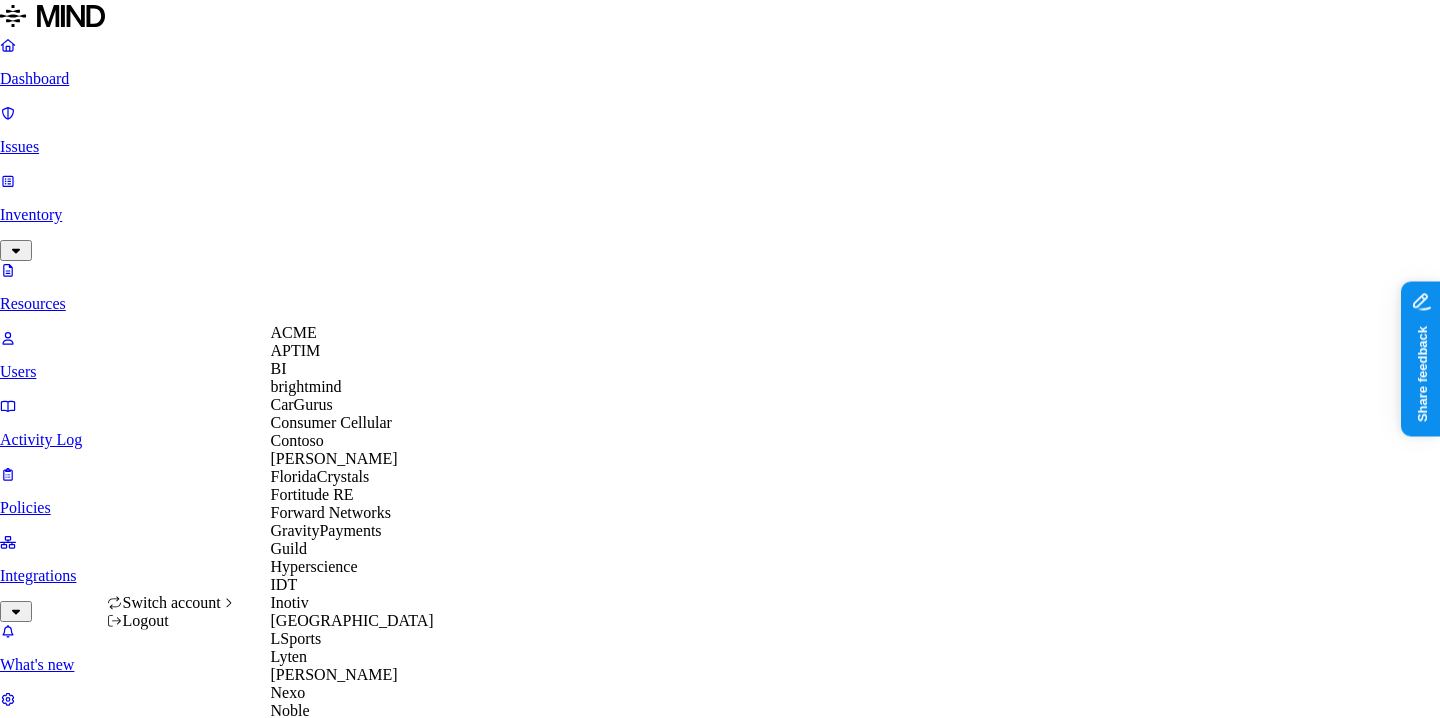 click on "ACME" at bounding box center [352, 333] 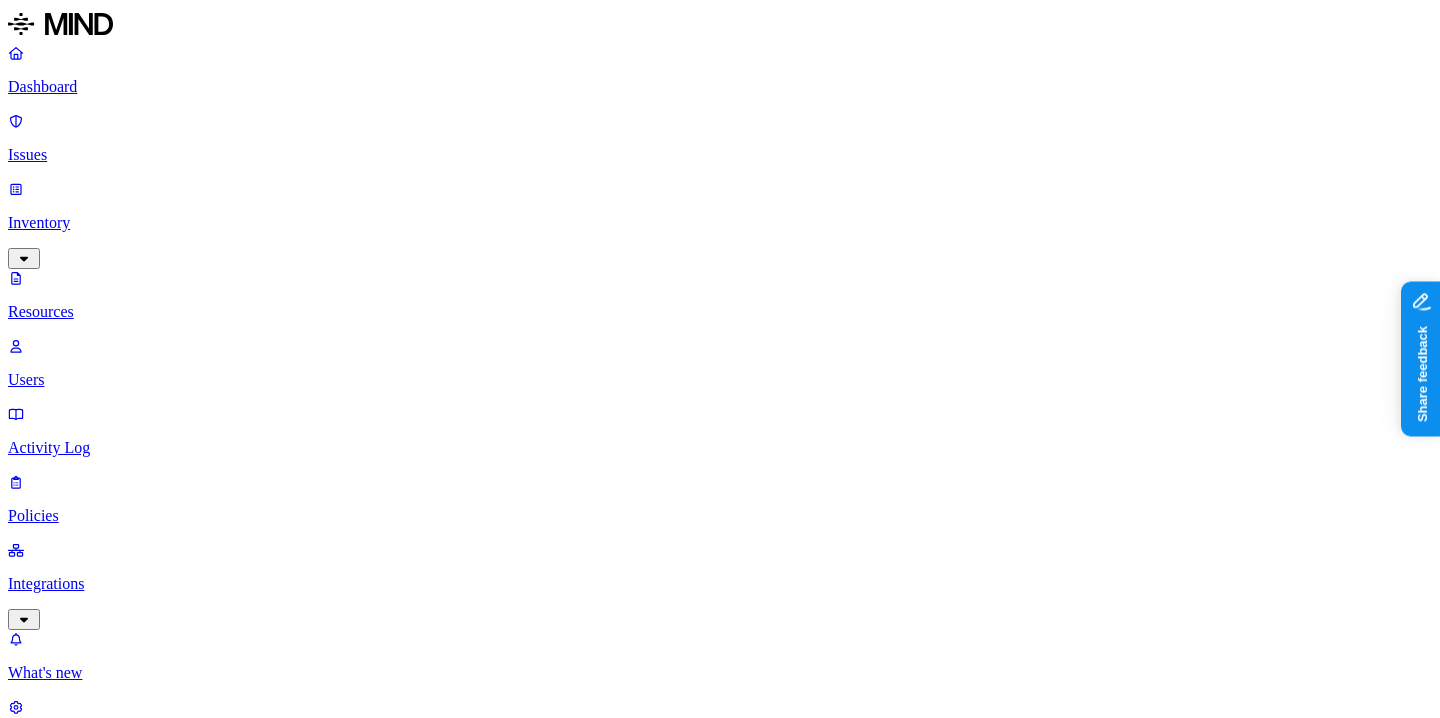 click on "Dashboard" at bounding box center [720, 87] 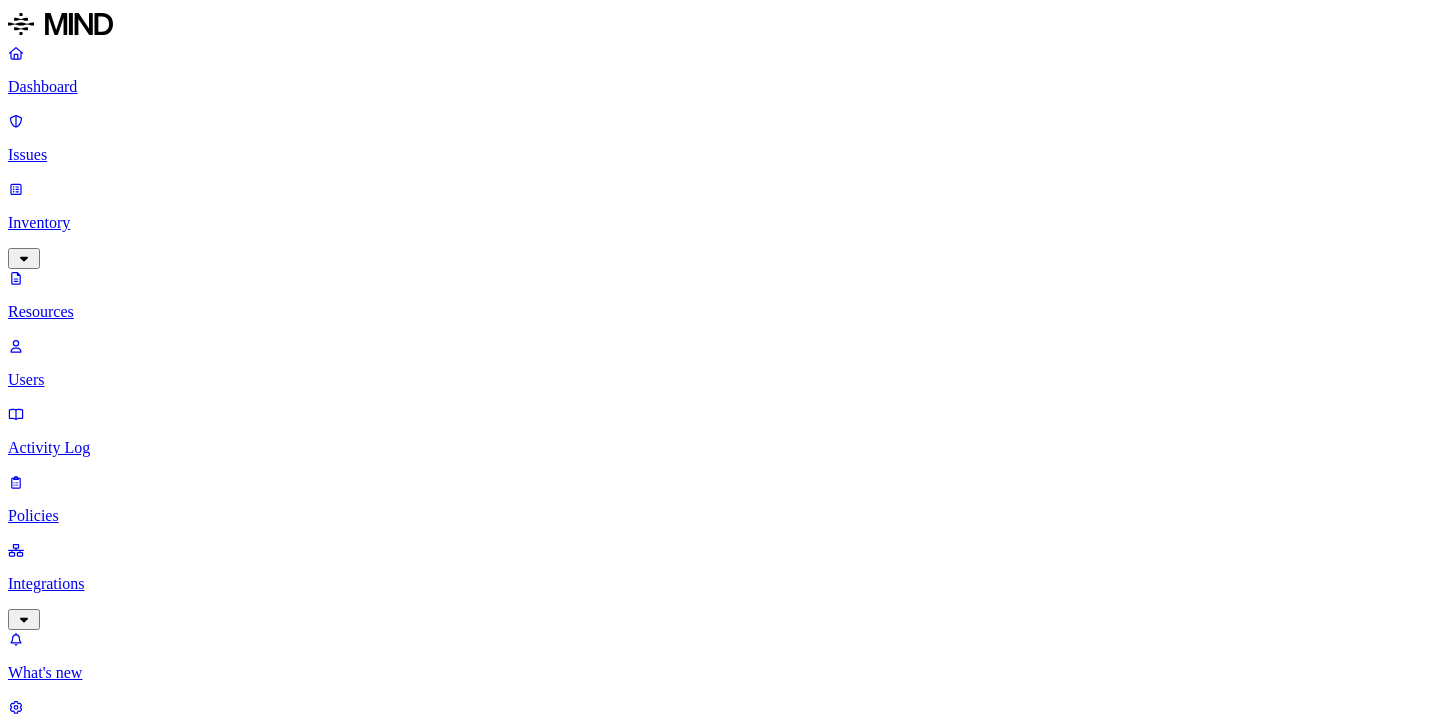 scroll, scrollTop: 0, scrollLeft: 0, axis: both 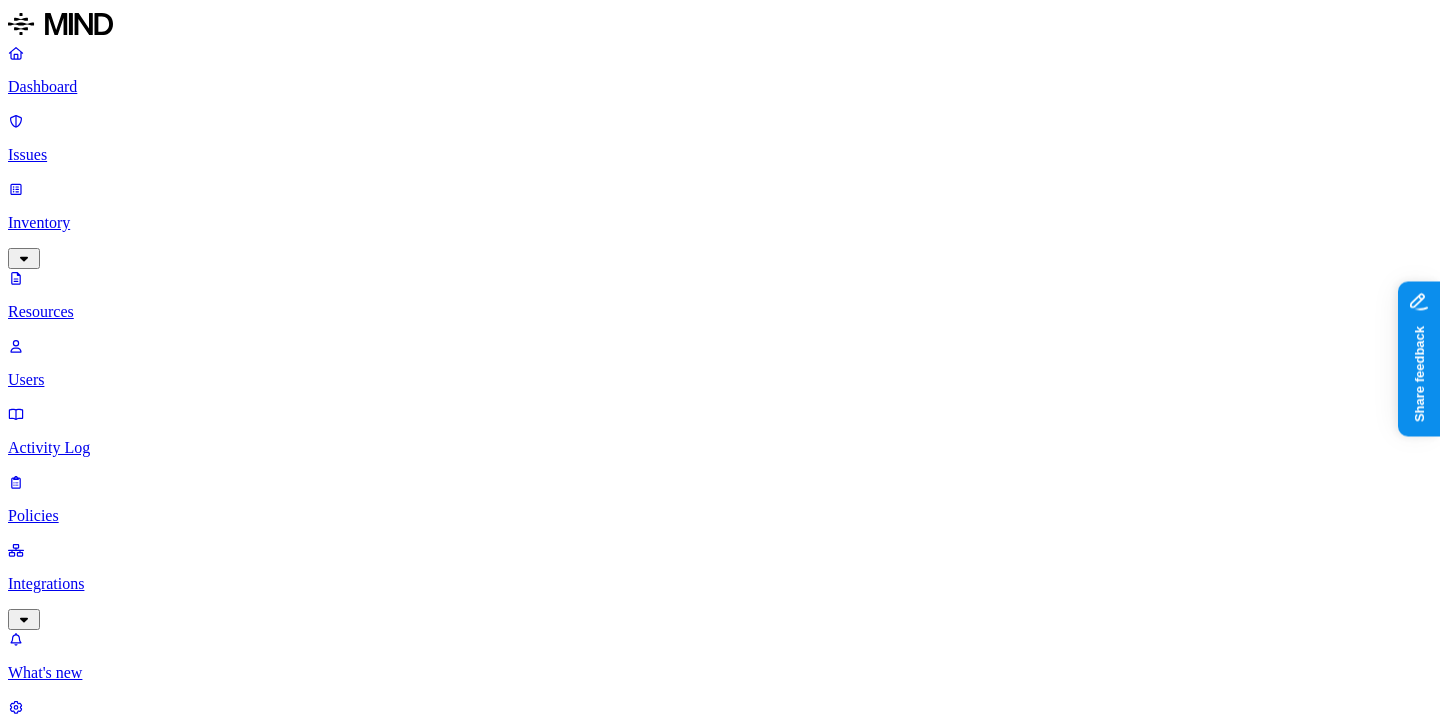click on "Dashboard" at bounding box center [720, 87] 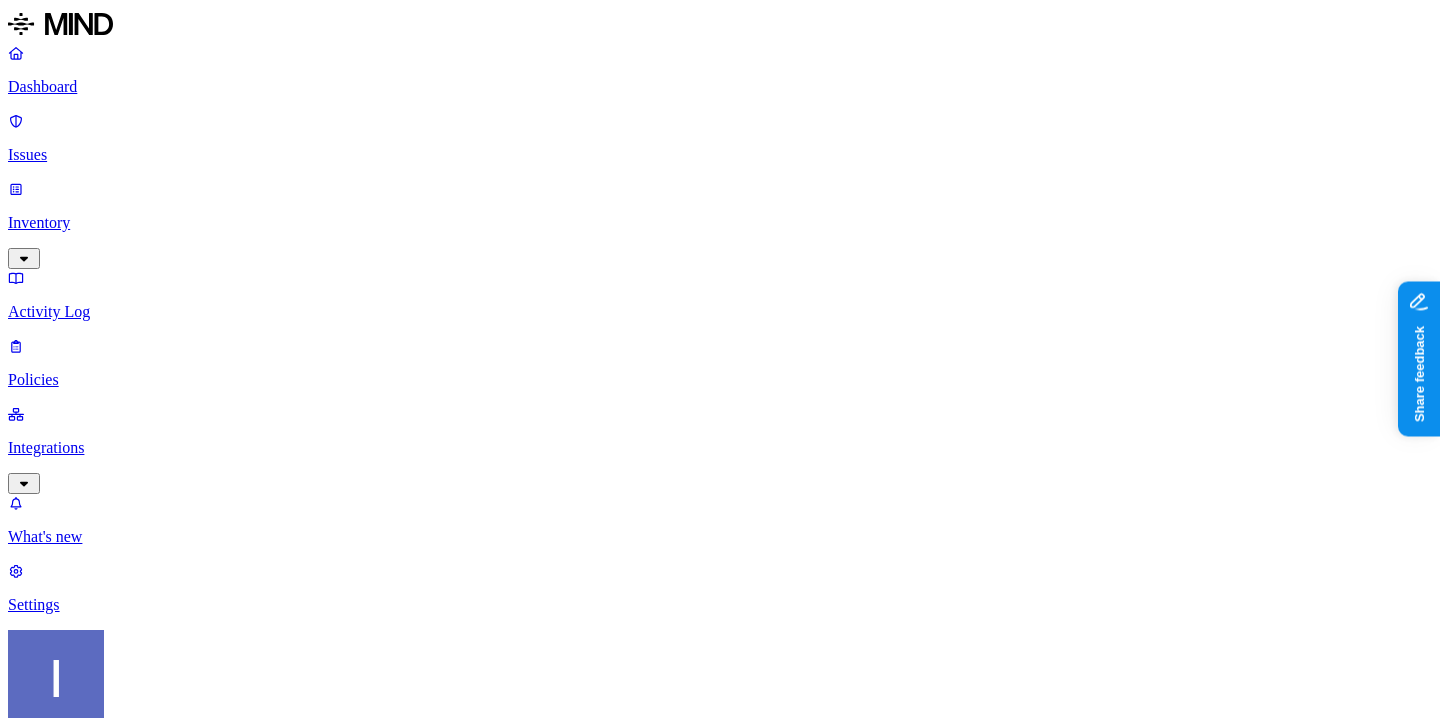 scroll, scrollTop: 123, scrollLeft: 0, axis: vertical 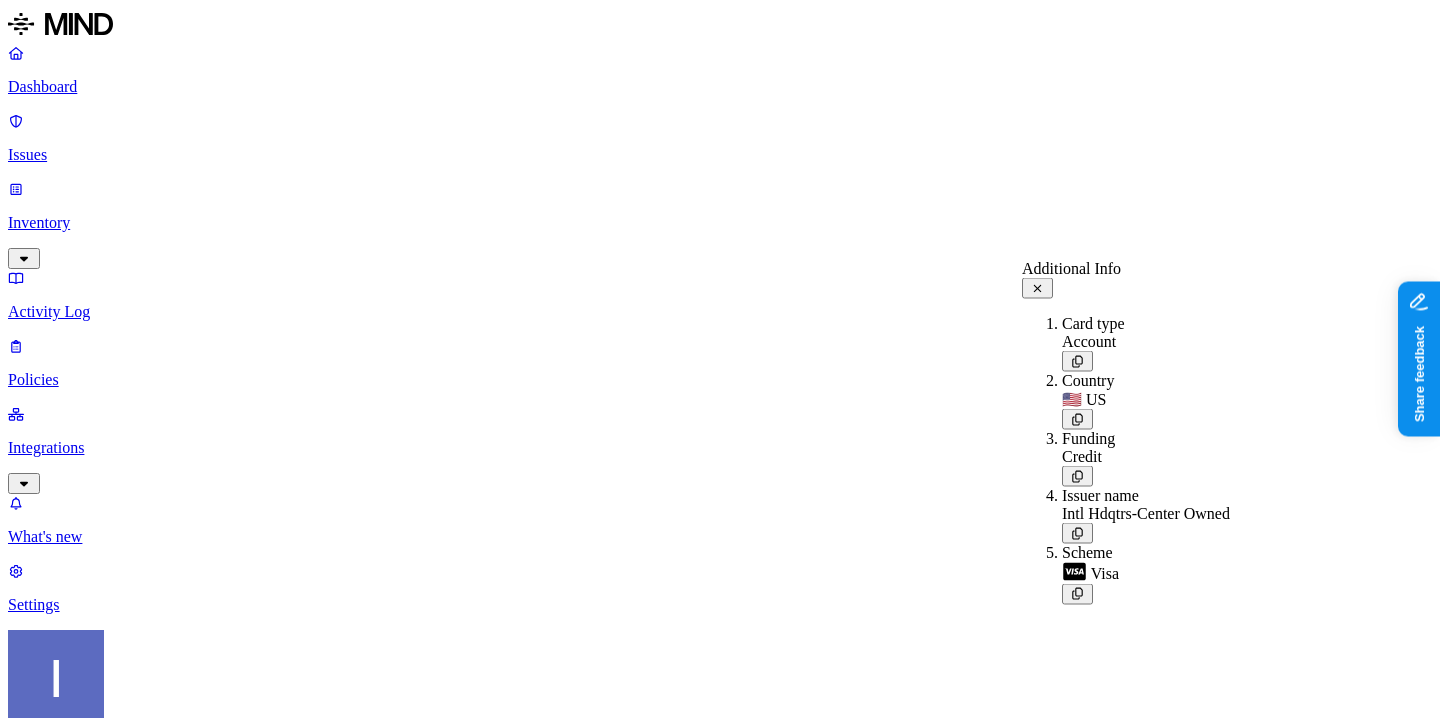 click on "Test Share link.docx Resource Kind OneDrive file Type Microsoft Office - OOXML - Word Document Drive   Hod Bin Noon - Personal Drive Full path Hod Bin Noon Classification PII / PHI PCI Secrets Data types IBAN SSN + 2 Accessible by Internal 1 External 1 + 1 Last access time [DATE] 04:47 PM Owner   Hod Bin Noon Last accessed by [EMAIL_ADDRESS][DOMAIN_NAME] Creation time [DATE] 09:40 AM Classification PII / PHI IBAN 1 SSN 1 PCI Credit card 1 Data type Preview Count Credit card ****-****-****-2451 1 Secrets AWS credentials 106 Accessible by 3 Items Name Type AN Anyone with link Anyone with link YA [EMAIL_ADDRESS][DOMAIN_NAME] External HO [EMAIL_ADDRESS][DOMAIN_NAME] Internal Access logs 21 Logs Event User Date File deleted [EMAIL_ADDRESS][DOMAIN_NAME] [DATE] 04:47 PM File sync downloaded [EMAIL_ADDRESS][DOMAIN_NAME] [DATE] 04:47 PM File downloaded [EMAIL_ADDRESS][DOMAIN_NAME] [DATE] 04:42 PM File viewed [EMAIL_ADDRESS][DOMAIN_NAME] [DATE] 03:13 PM File viewed [EMAIL_ADDRESS][DOMAIN_NAME] Showing" at bounding box center [720, 5762] 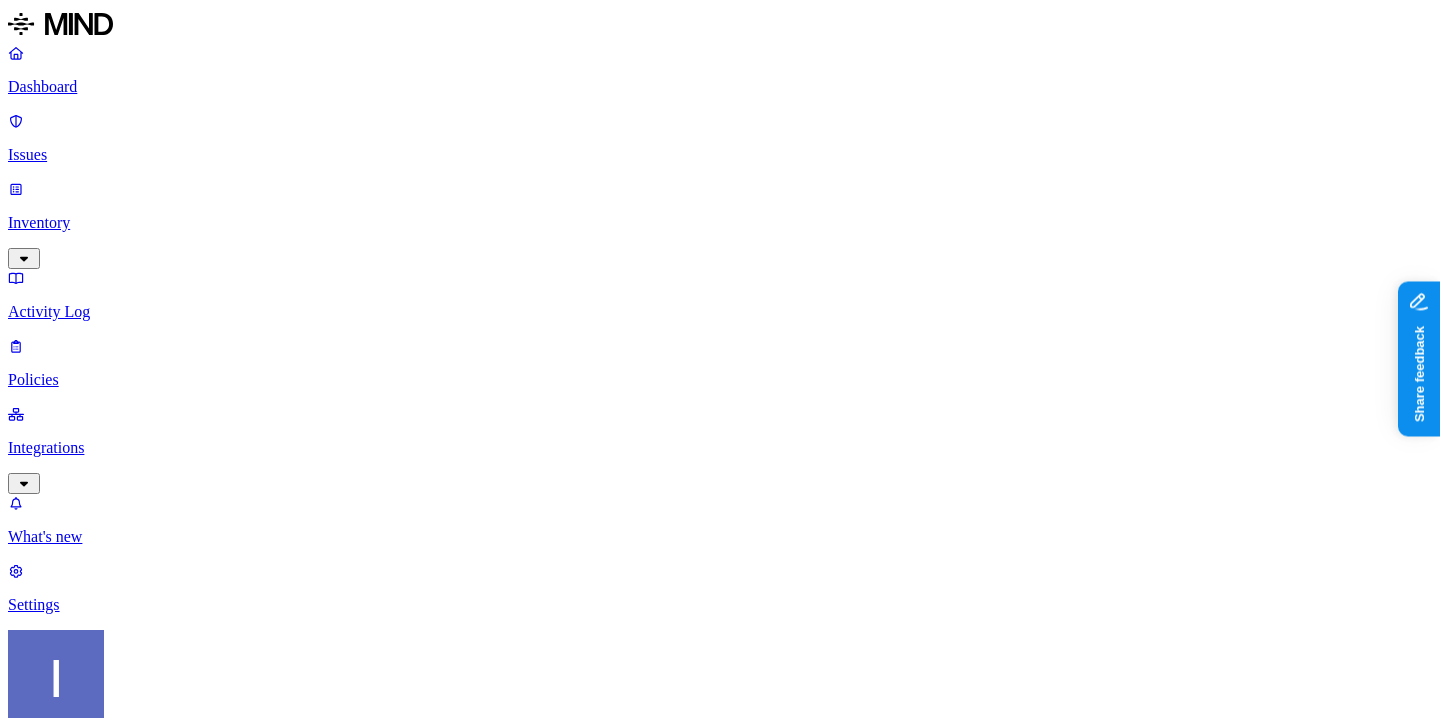 click on "PII / PHI IBAN 1 SSN 1" at bounding box center [41, 5557] 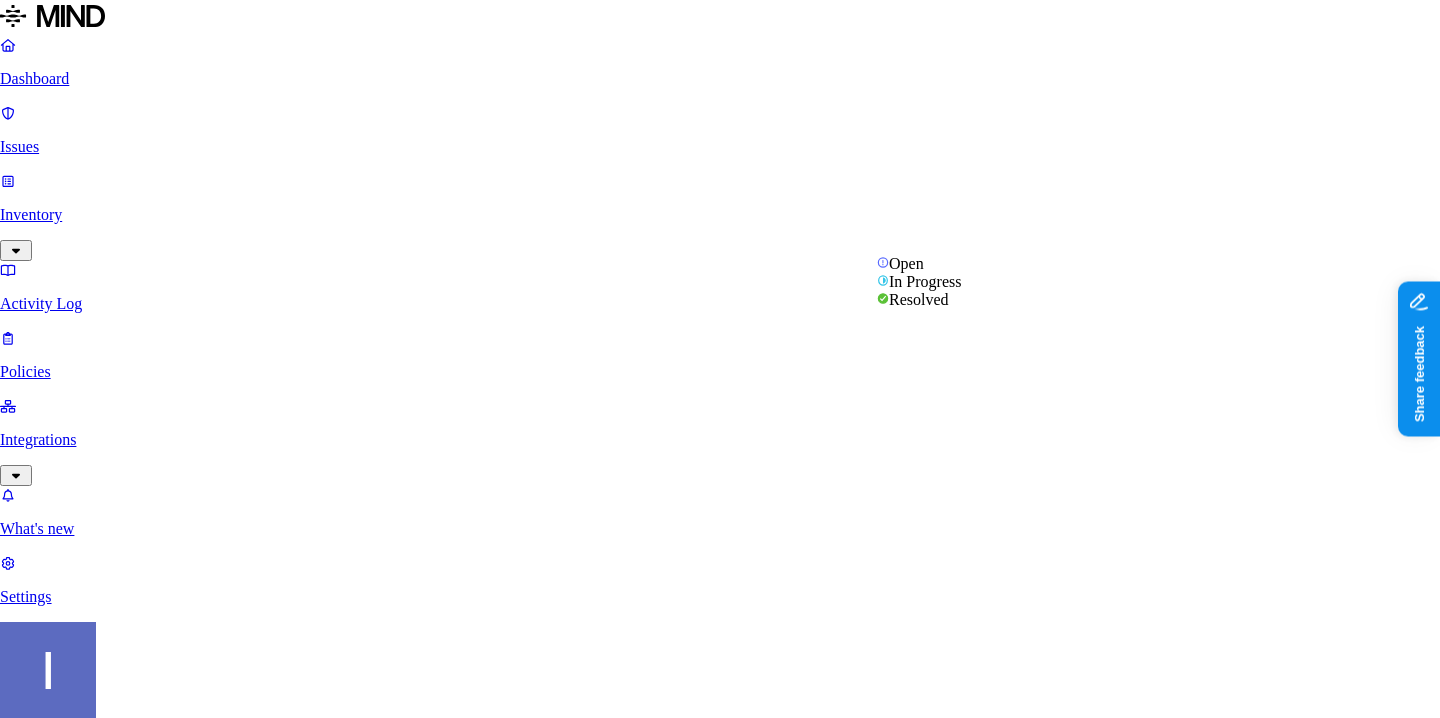 click on "Context" at bounding box center [720, 2051] 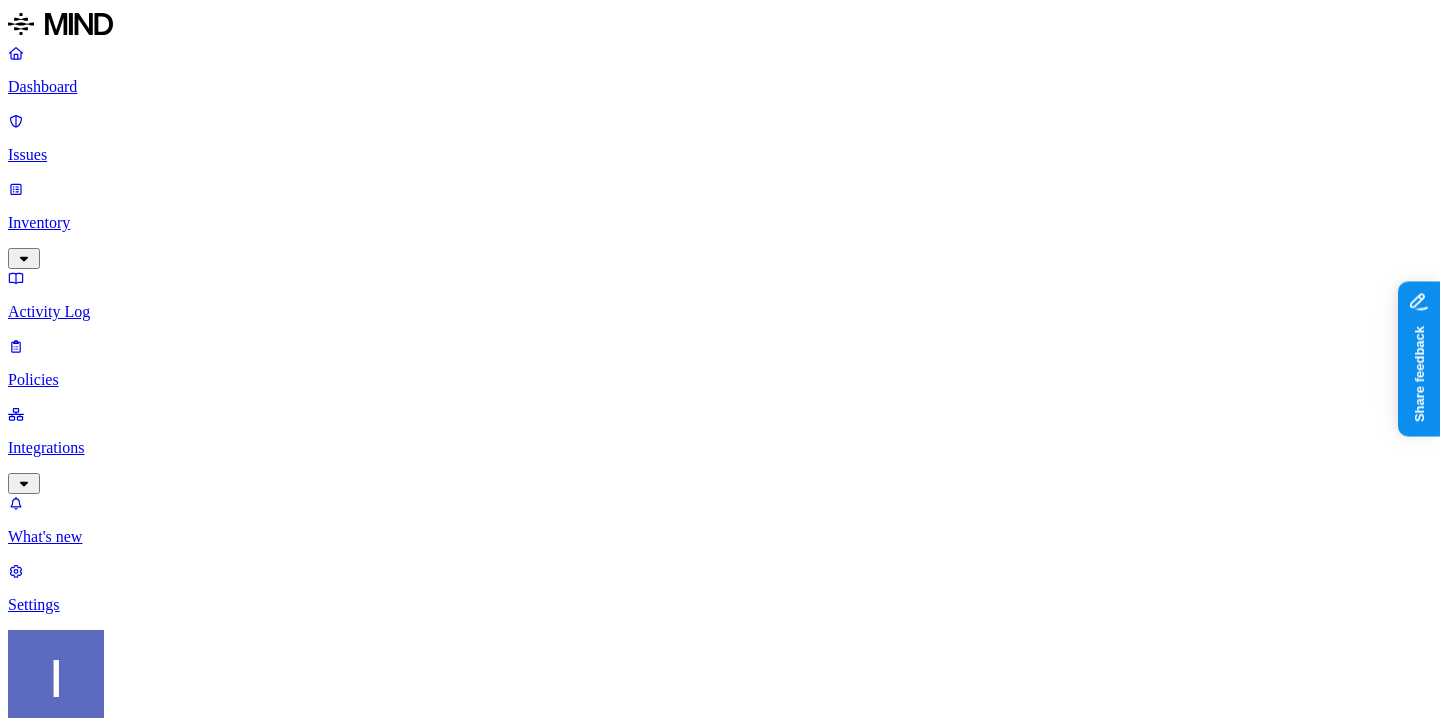 scroll, scrollTop: 213, scrollLeft: 0, axis: vertical 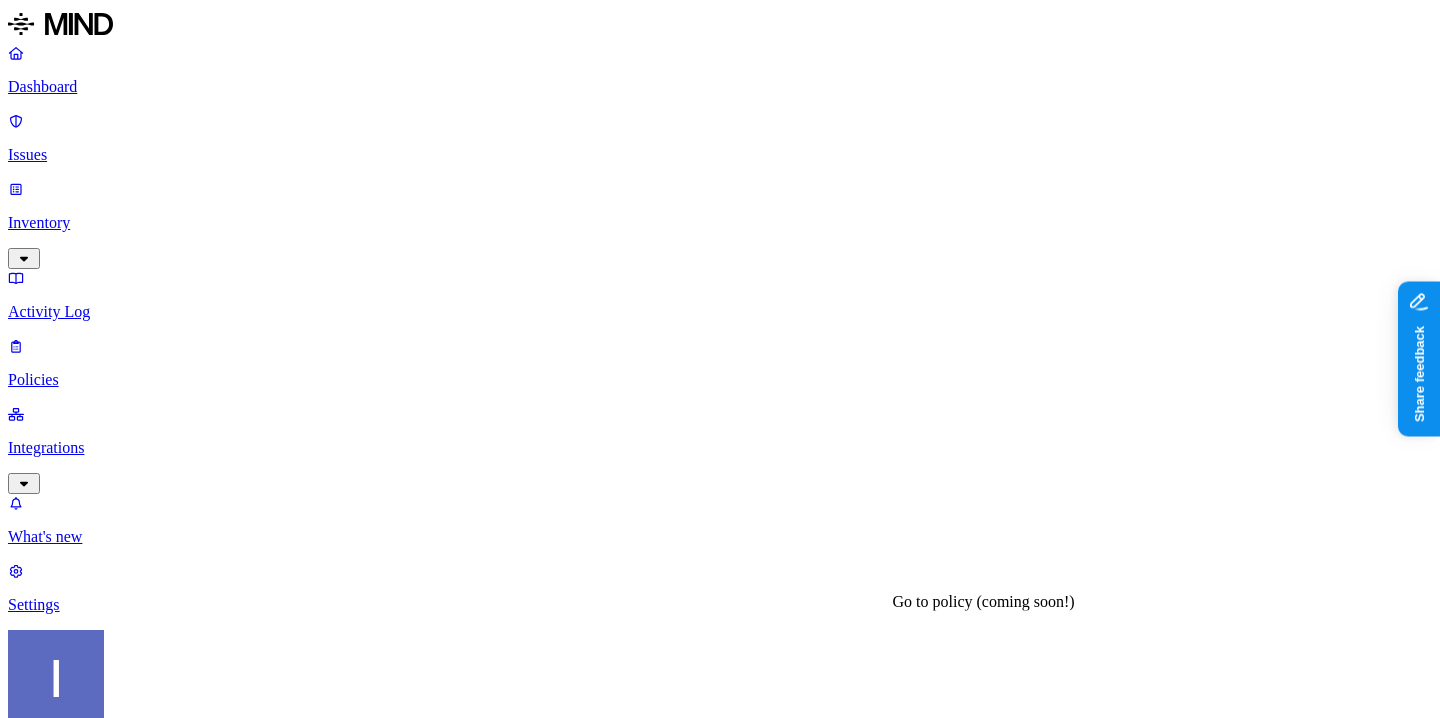 click on "Secret upload to GenAI" at bounding box center (100, 5507) 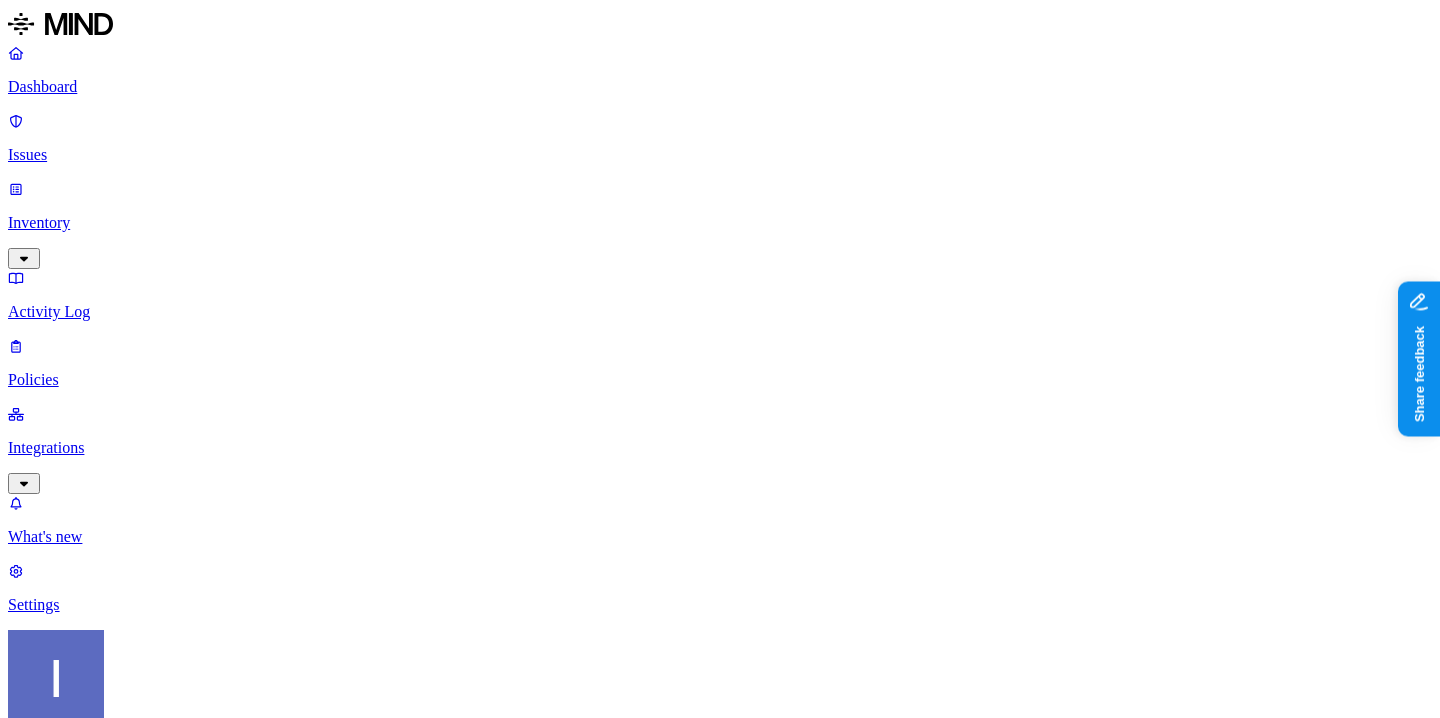 scroll, scrollTop: 454, scrollLeft: 0, axis: vertical 